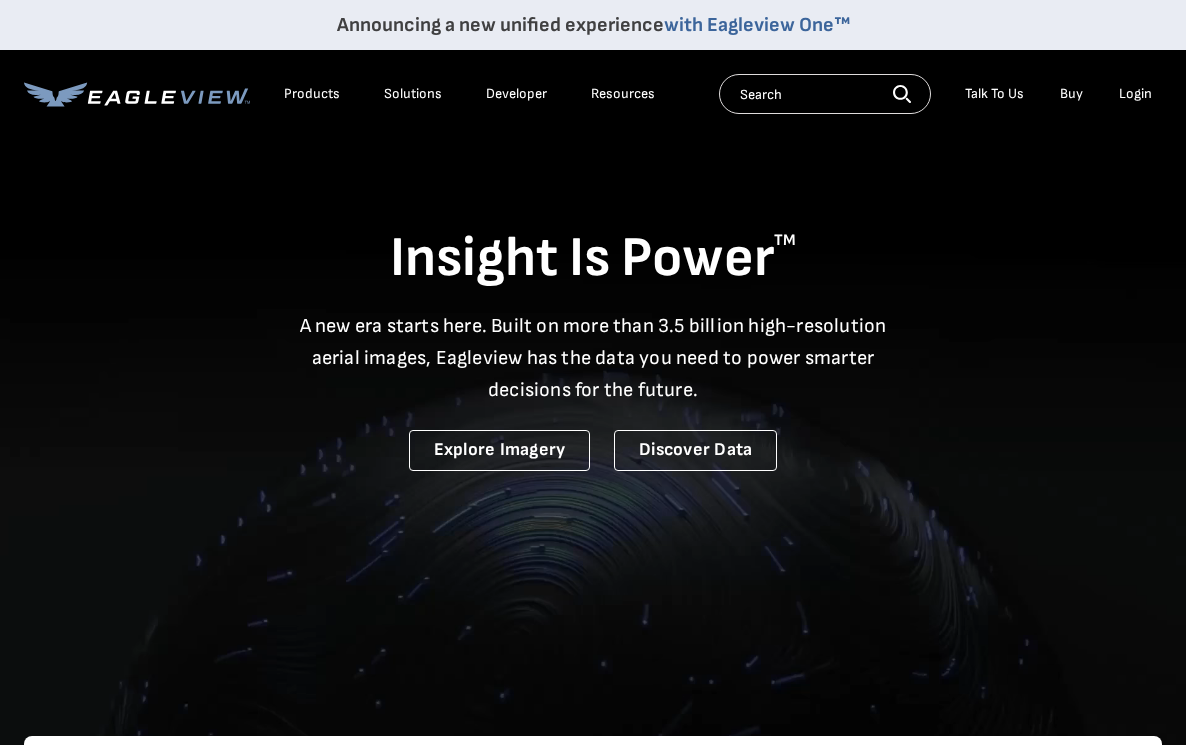 scroll, scrollTop: 0, scrollLeft: 0, axis: both 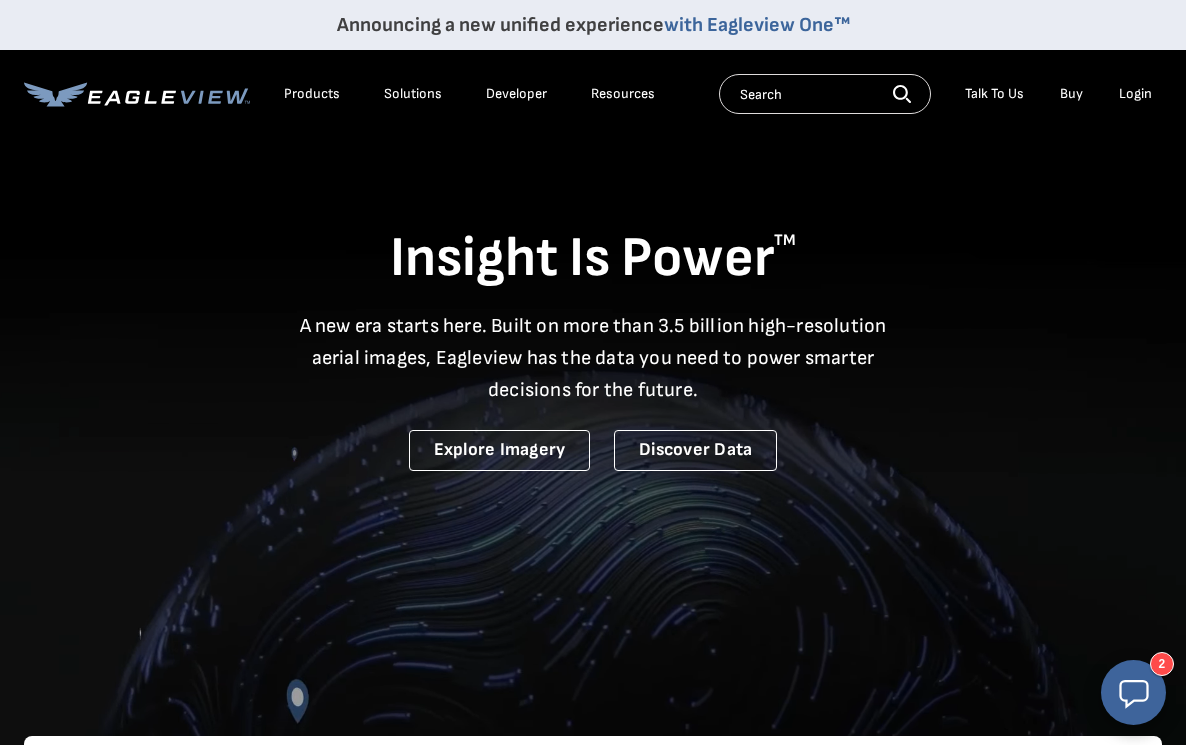 click on "Login" at bounding box center [1135, 94] 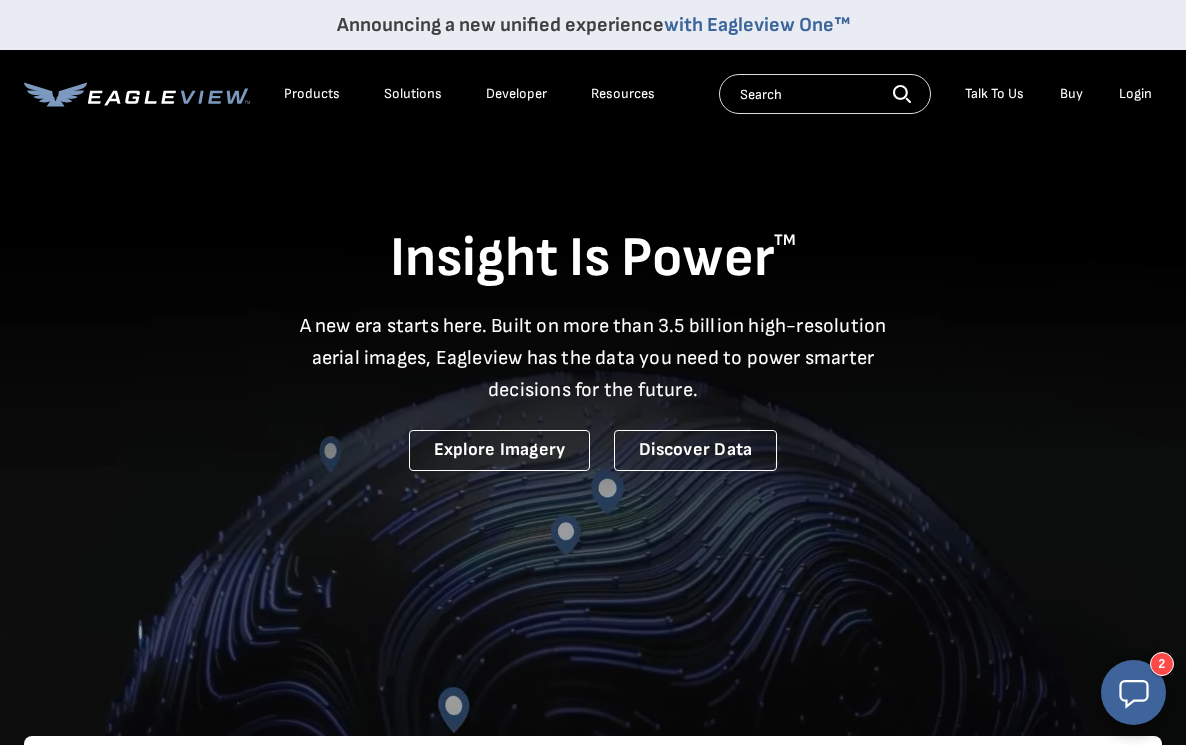 click on "Login" at bounding box center [1135, 94] 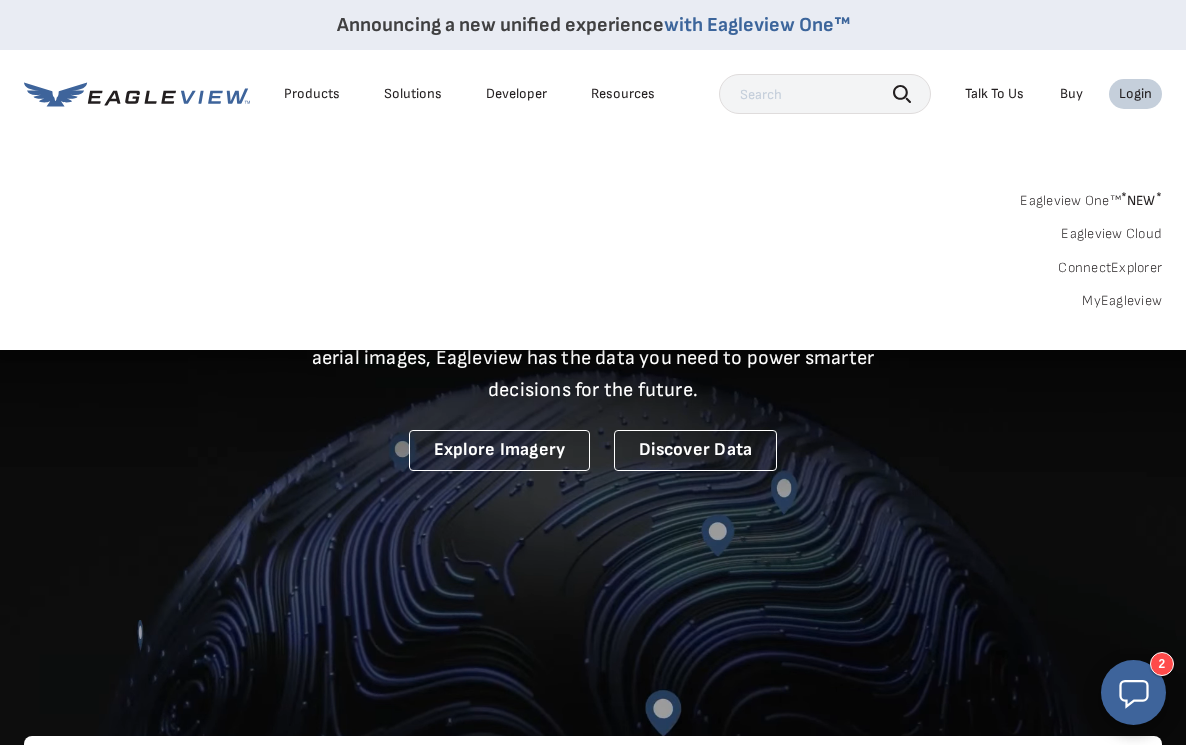 click on "Search
Products
Our Product Areas
Imagery 1-Inch GSD Aerial Imagery   *" at bounding box center [593, 256] 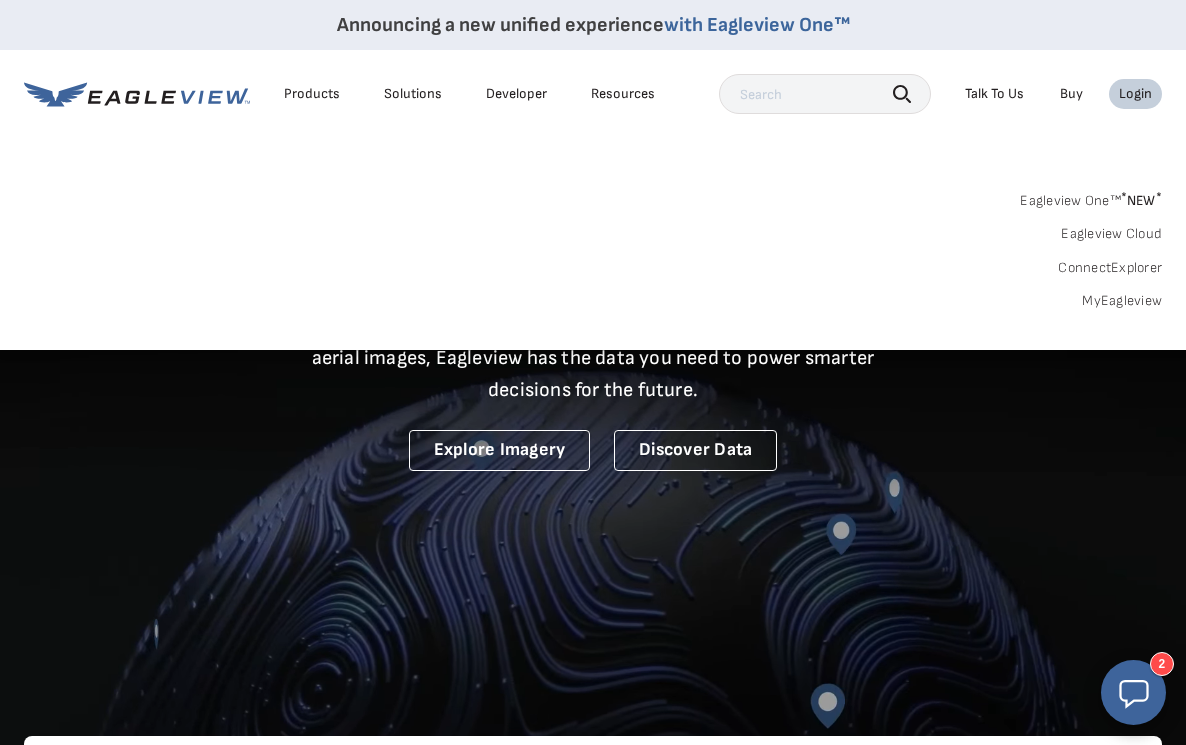 click on "MyEagleview" at bounding box center [1122, 301] 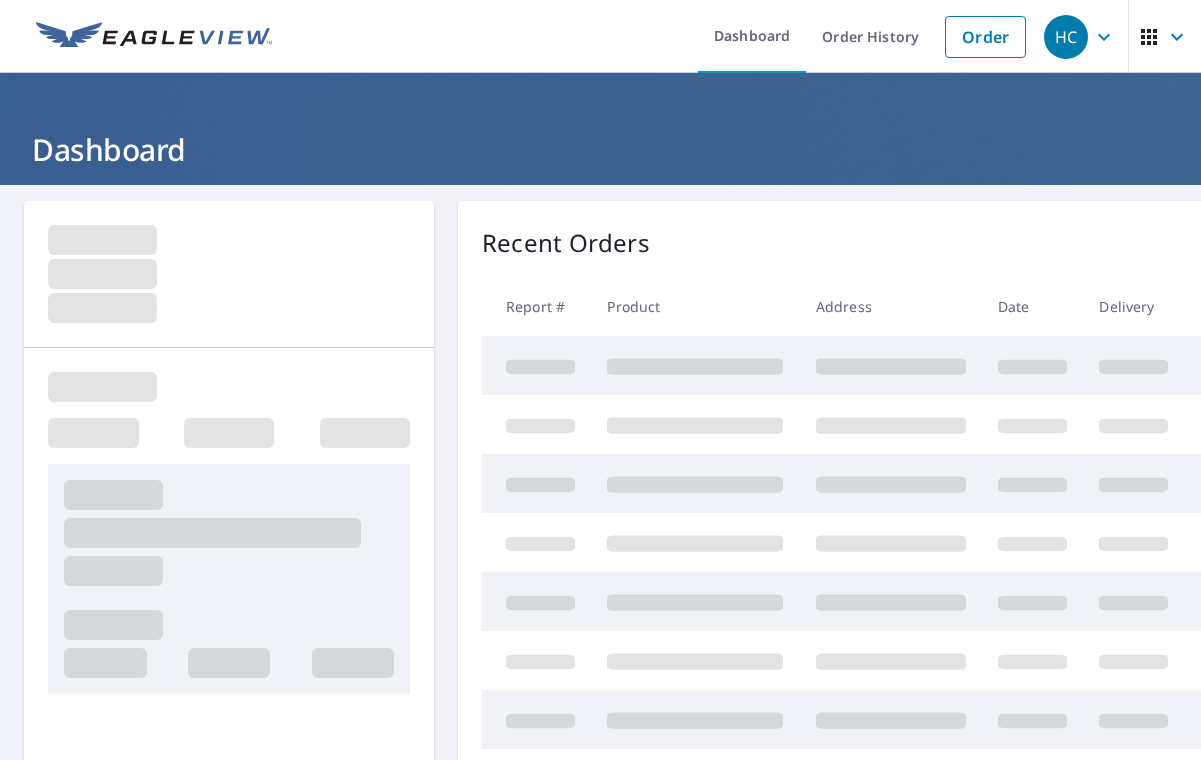 scroll, scrollTop: 0, scrollLeft: 0, axis: both 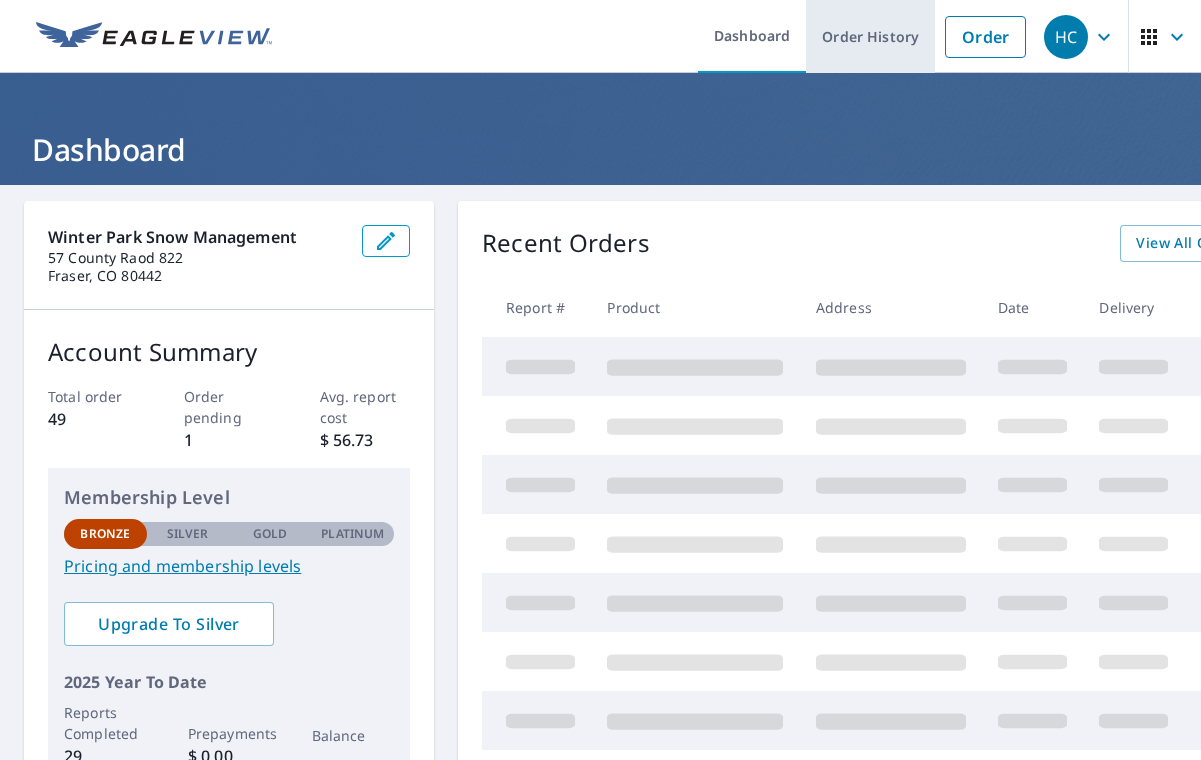 click on "Order History" at bounding box center [870, 36] 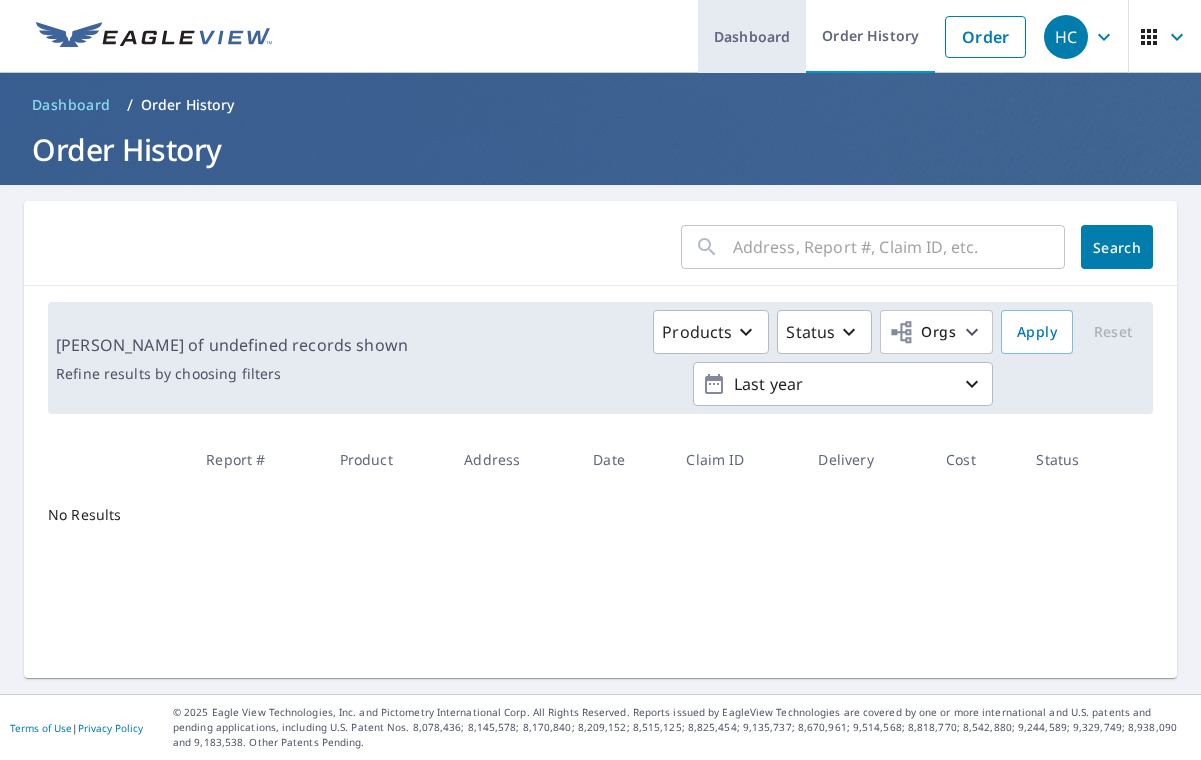 click on "Dashboard" at bounding box center [752, 36] 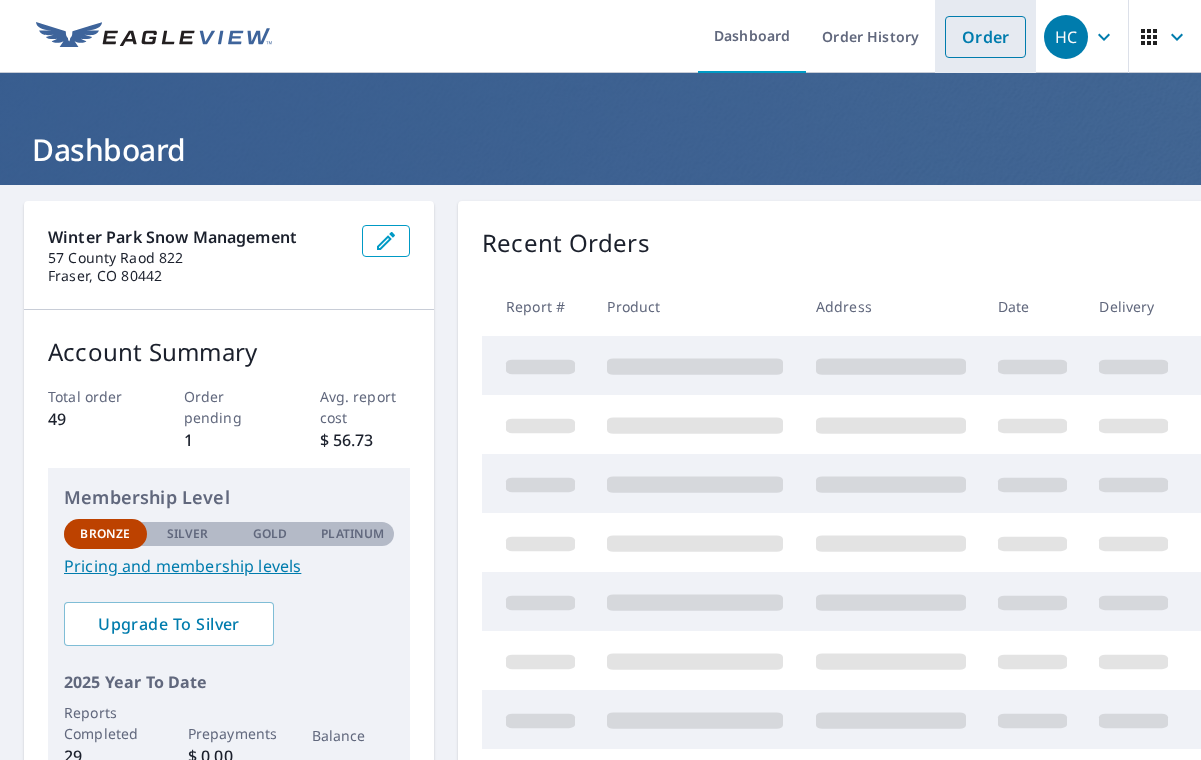 click on "Order" at bounding box center (985, 37) 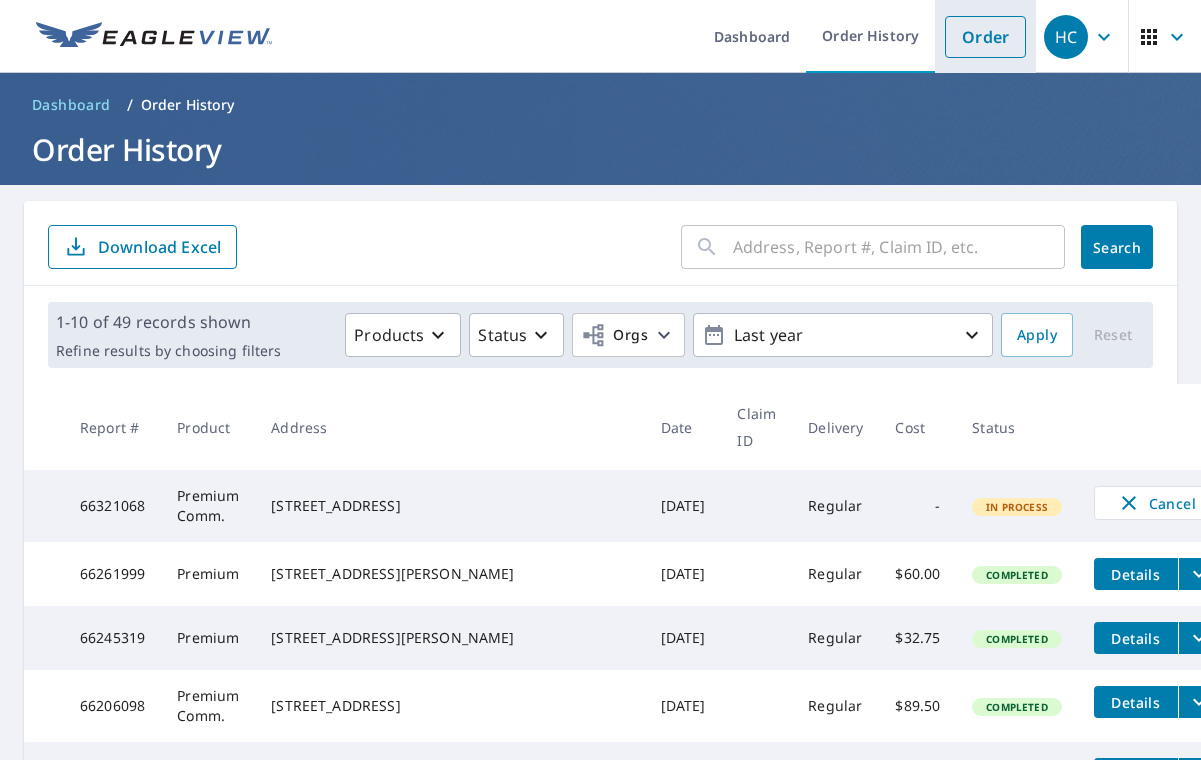 click on "Order" at bounding box center (985, 37) 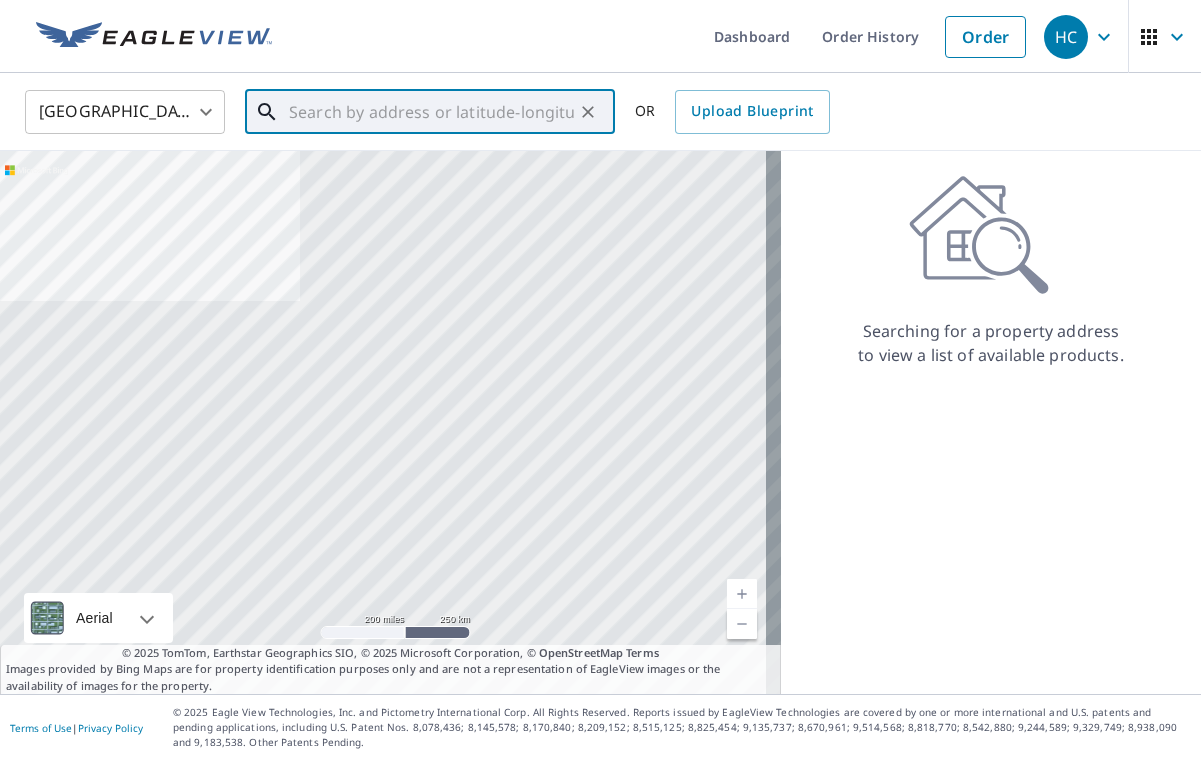 click at bounding box center (431, 112) 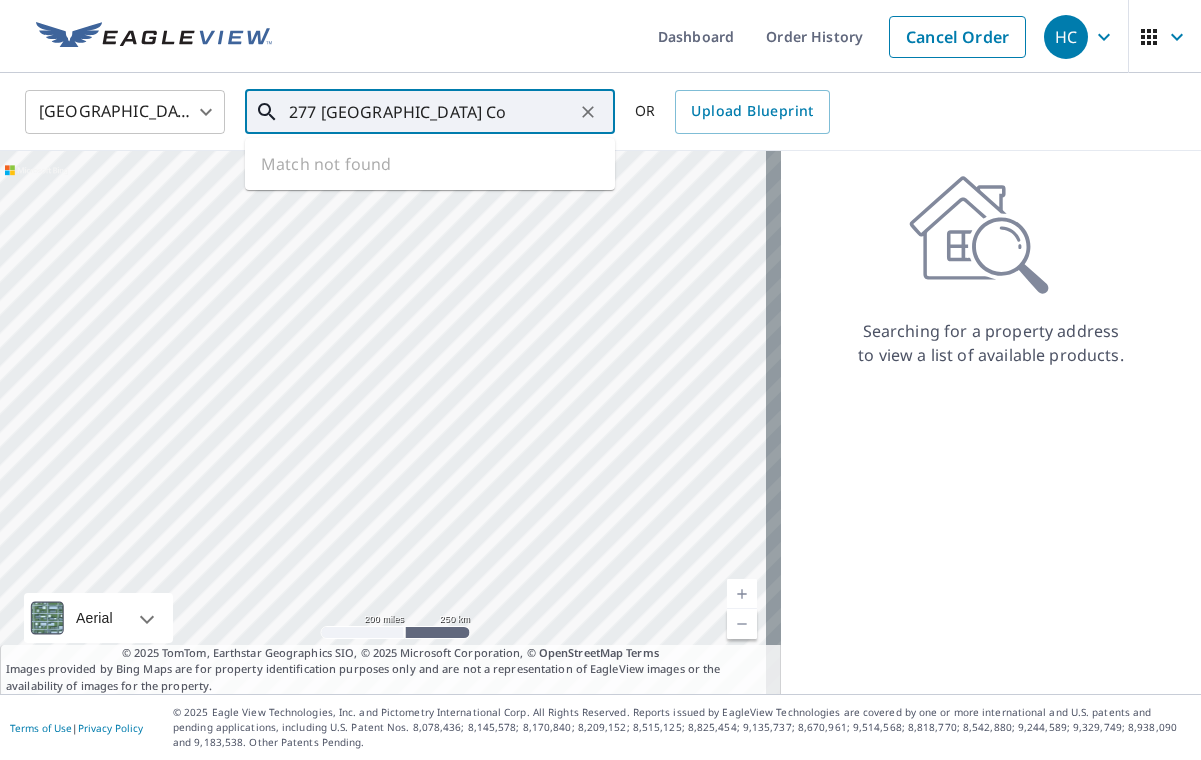 click on "277 [GEOGRAPHIC_DATA] Co" at bounding box center [431, 112] 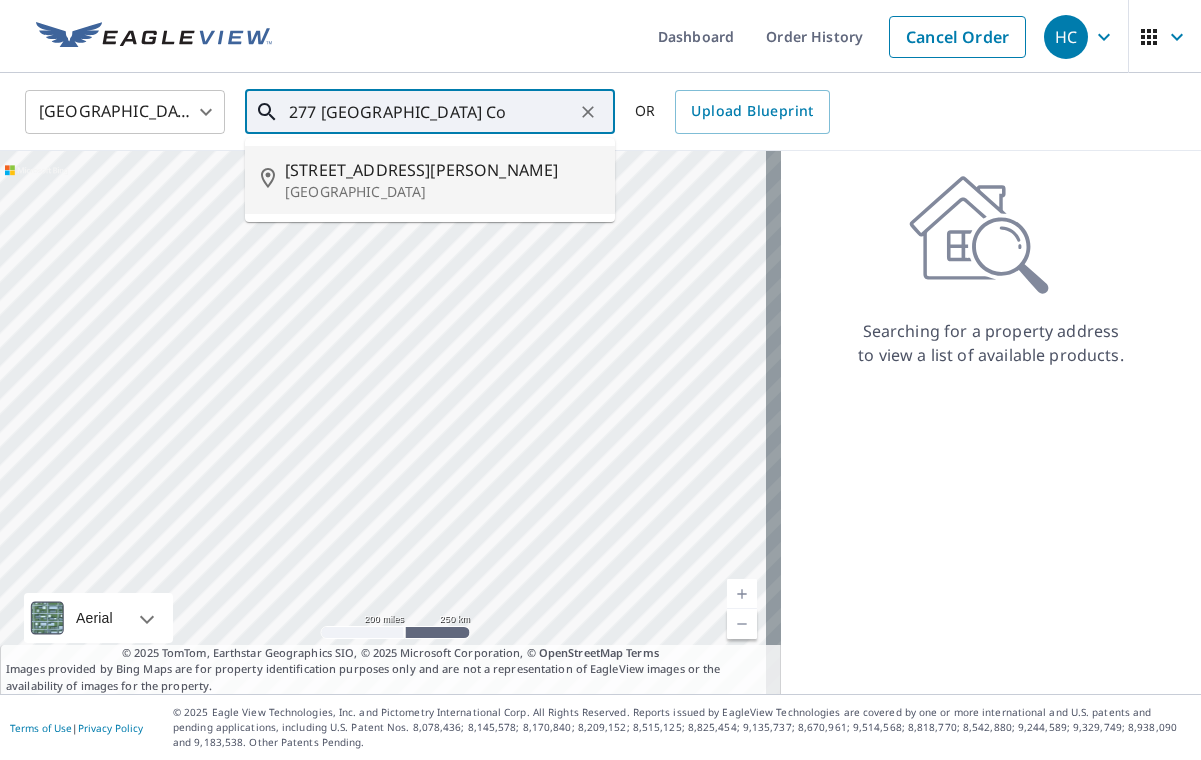 click on "[STREET_ADDRESS][PERSON_NAME]" at bounding box center (442, 170) 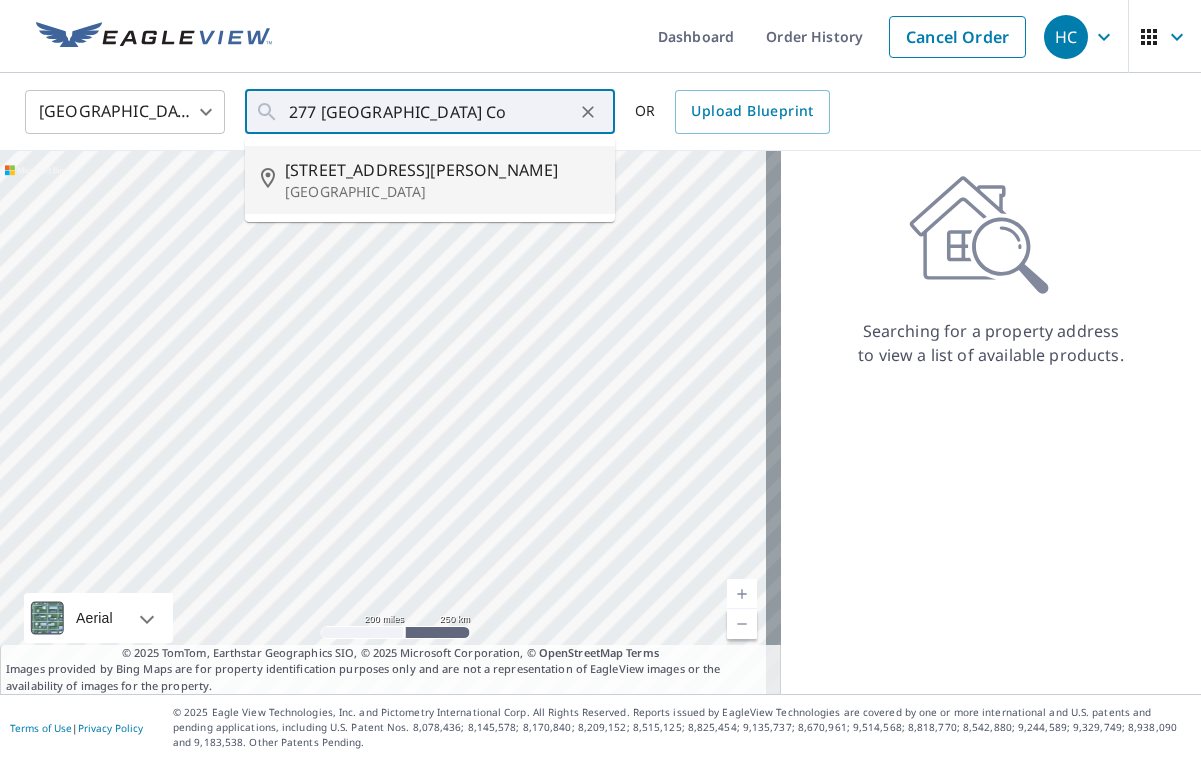 type on "[STREET_ADDRESS][PERSON_NAME][PERSON_NAME]" 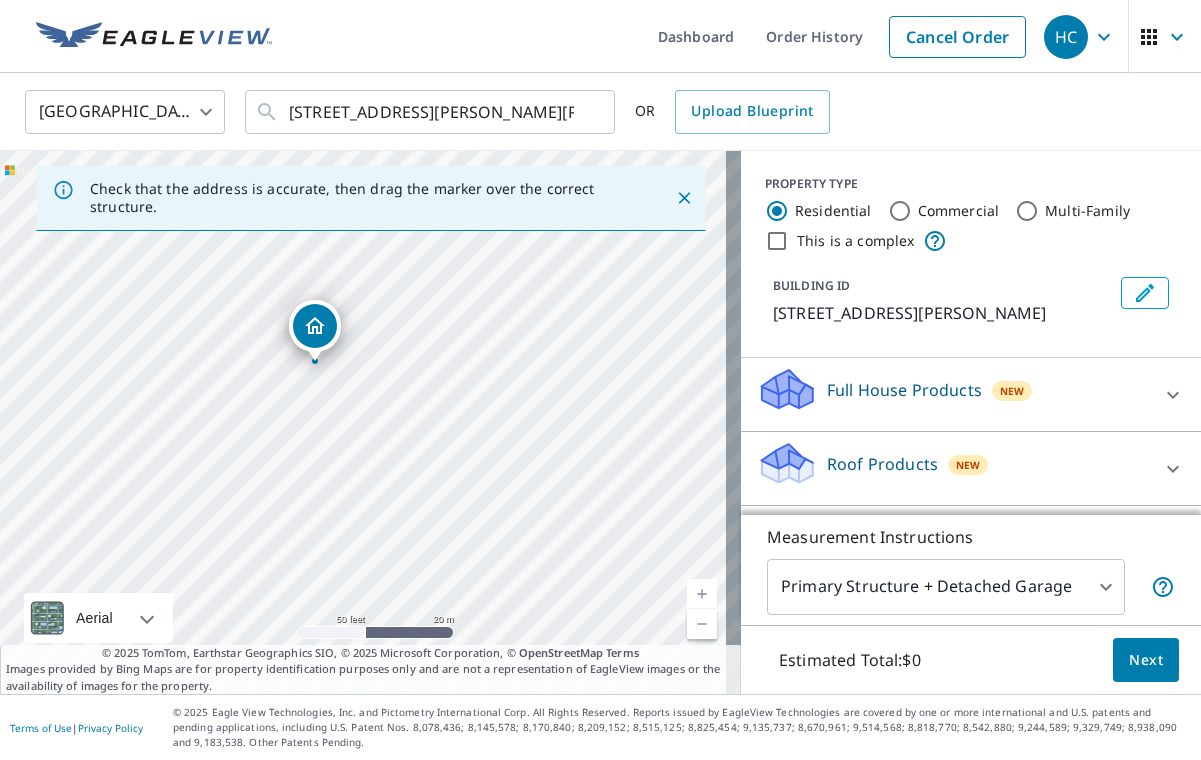 drag, startPoint x: 496, startPoint y: 502, endPoint x: 459, endPoint y: 427, distance: 83.630135 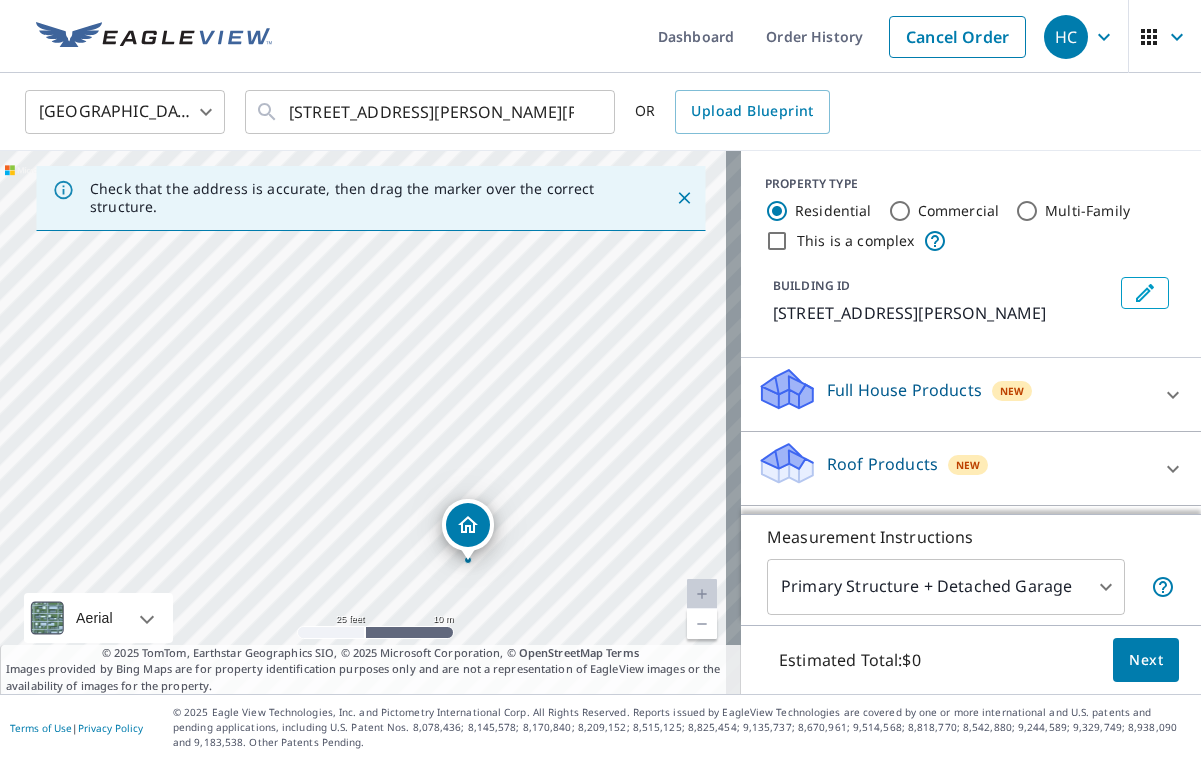 drag, startPoint x: 138, startPoint y: 494, endPoint x: 576, endPoint y: 728, distance: 496.58835 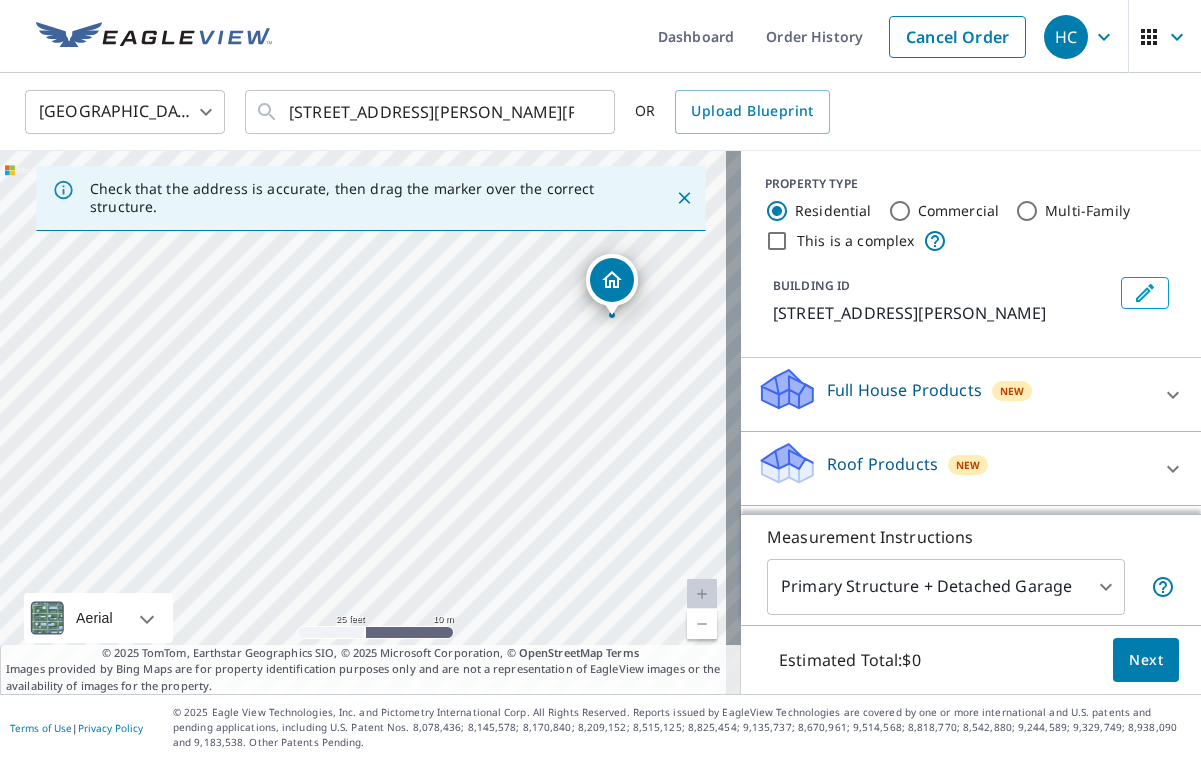 drag, startPoint x: 640, startPoint y: 394, endPoint x: 678, endPoint y: 396, distance: 38.052597 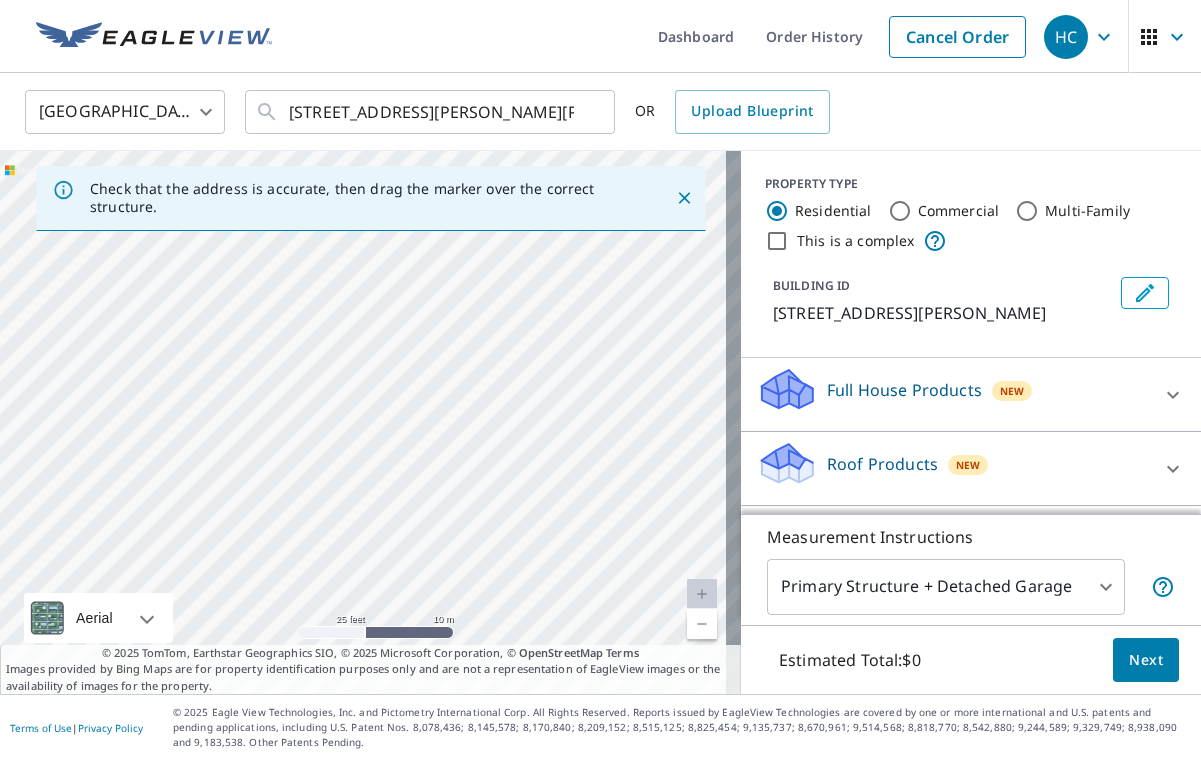 drag, startPoint x: 365, startPoint y: 329, endPoint x: 805, endPoint y: 442, distance: 454.27853 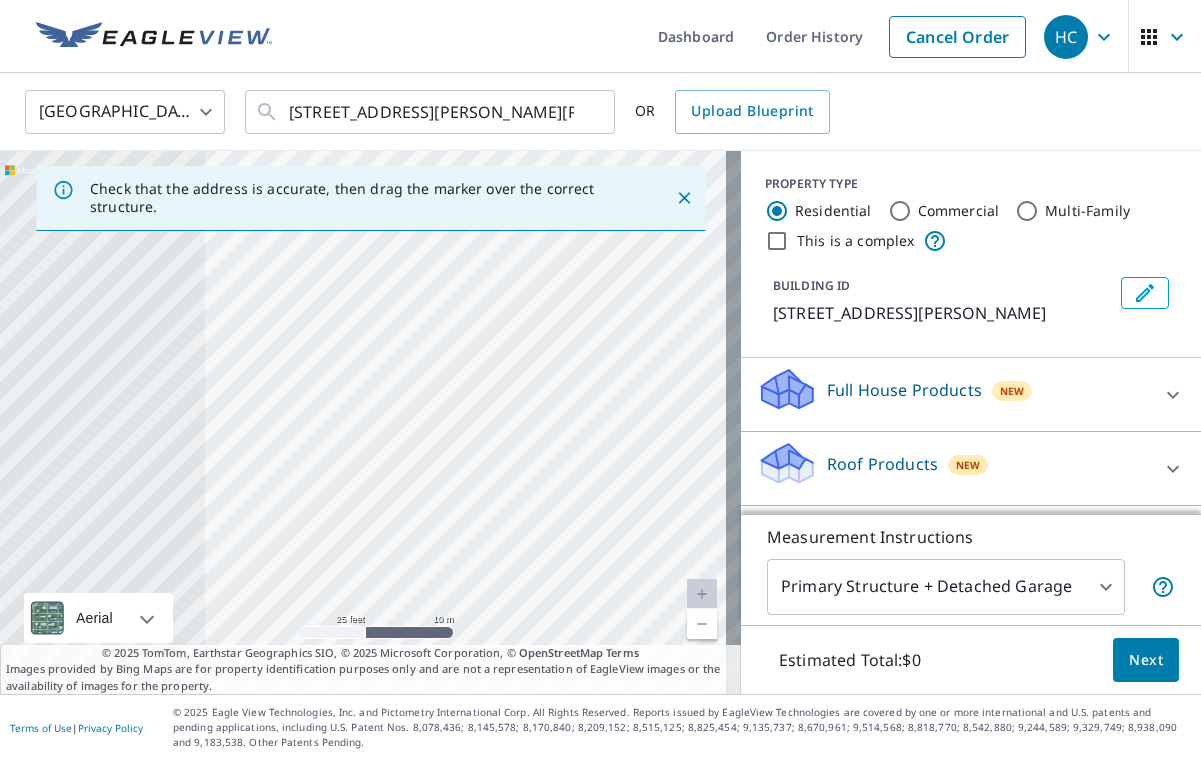 drag, startPoint x: 352, startPoint y: 372, endPoint x: 958, endPoint y: 357, distance: 606.1856 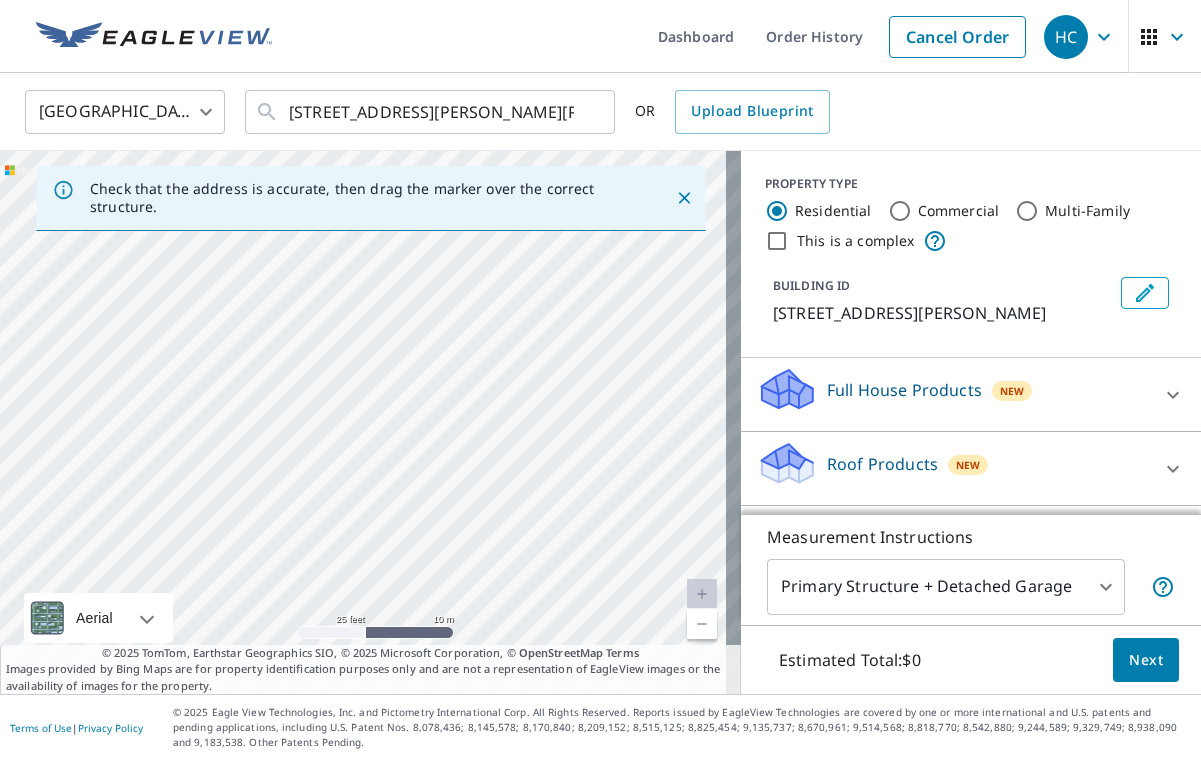 click on "[STREET_ADDRESS][PERSON_NAME][PERSON_NAME]" at bounding box center [370, 422] 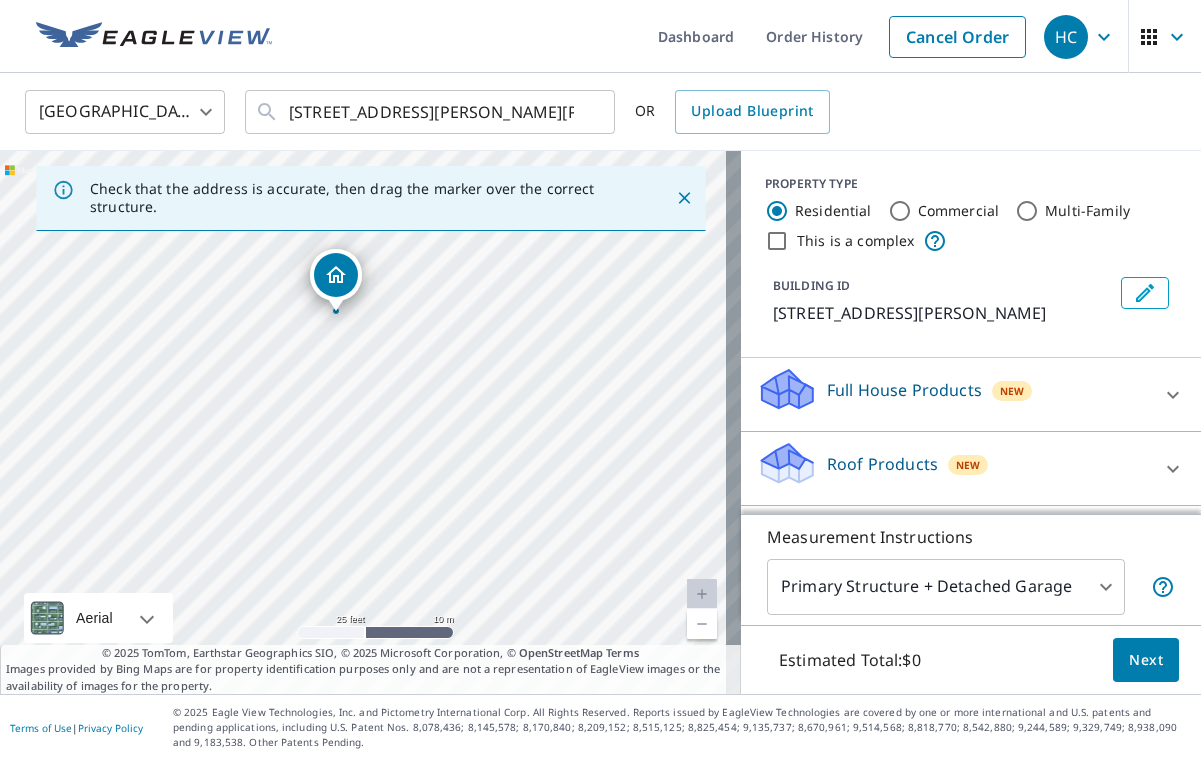 drag, startPoint x: 553, startPoint y: 562, endPoint x: 542, endPoint y: 438, distance: 124.486946 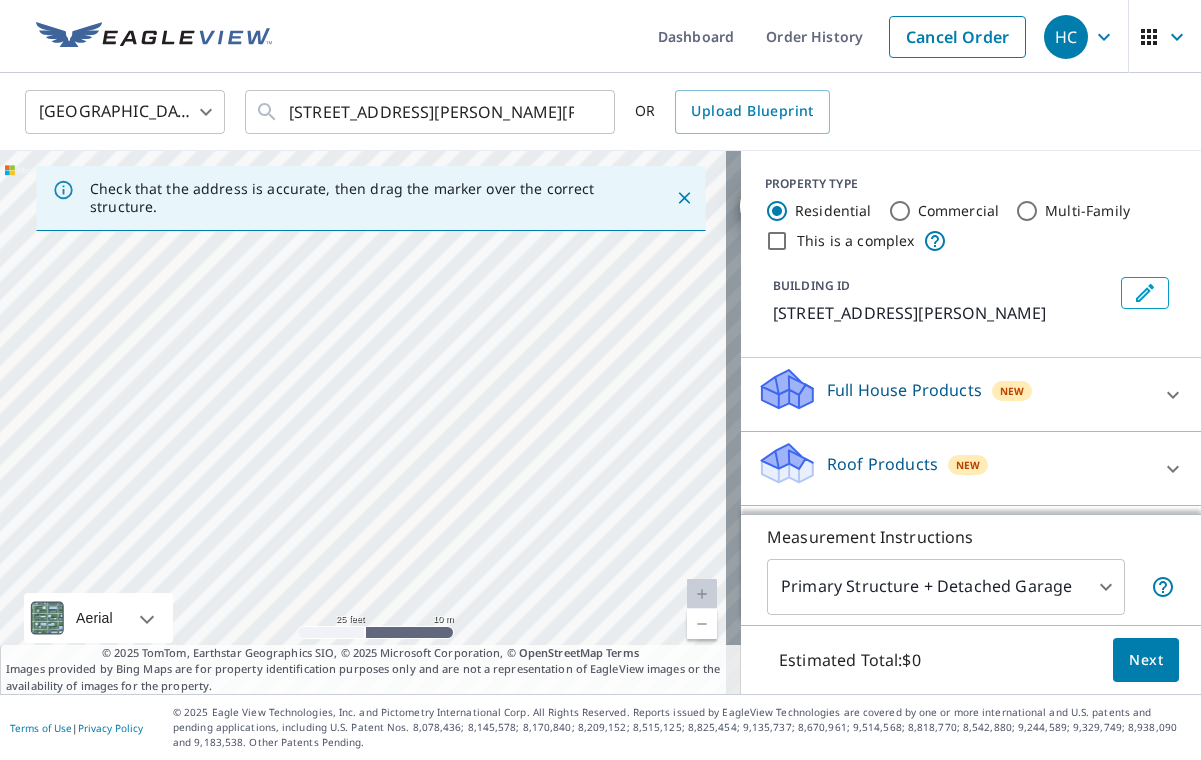 drag, startPoint x: 315, startPoint y: 492, endPoint x: 765, endPoint y: 558, distance: 454.81424 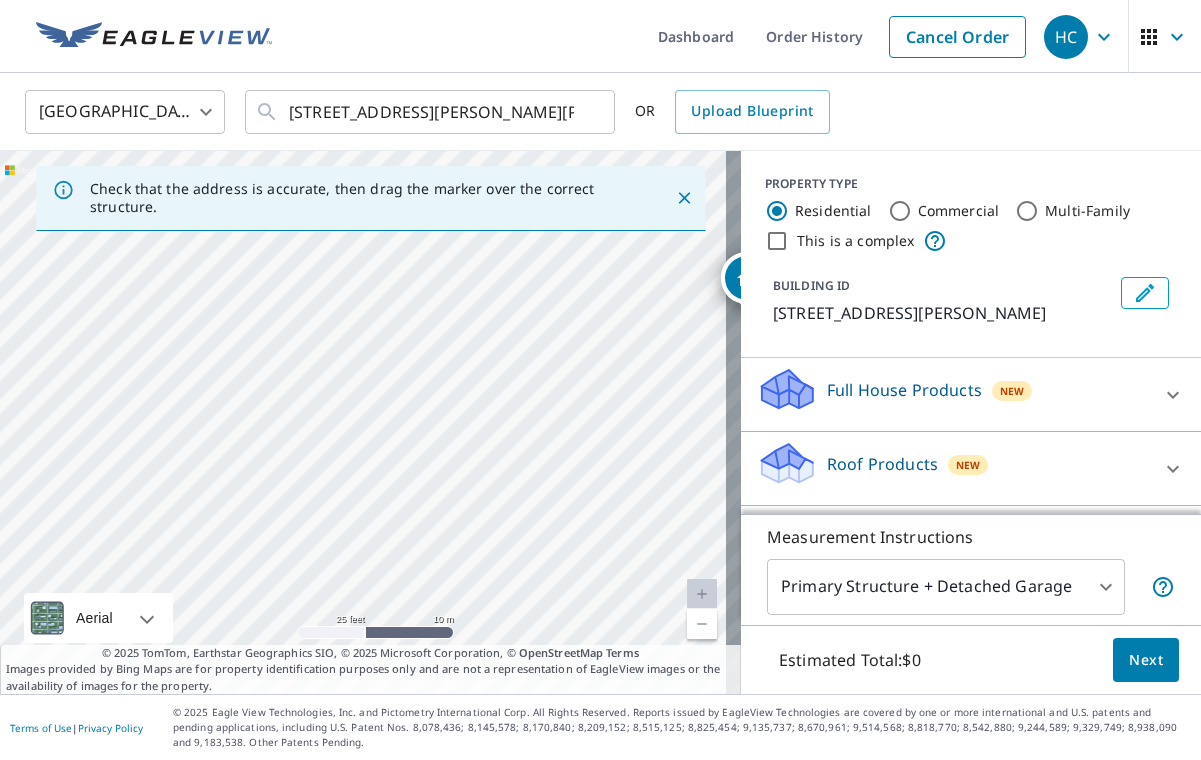 click on "[STREET_ADDRESS][PERSON_NAME][PERSON_NAME]" at bounding box center (370, 422) 